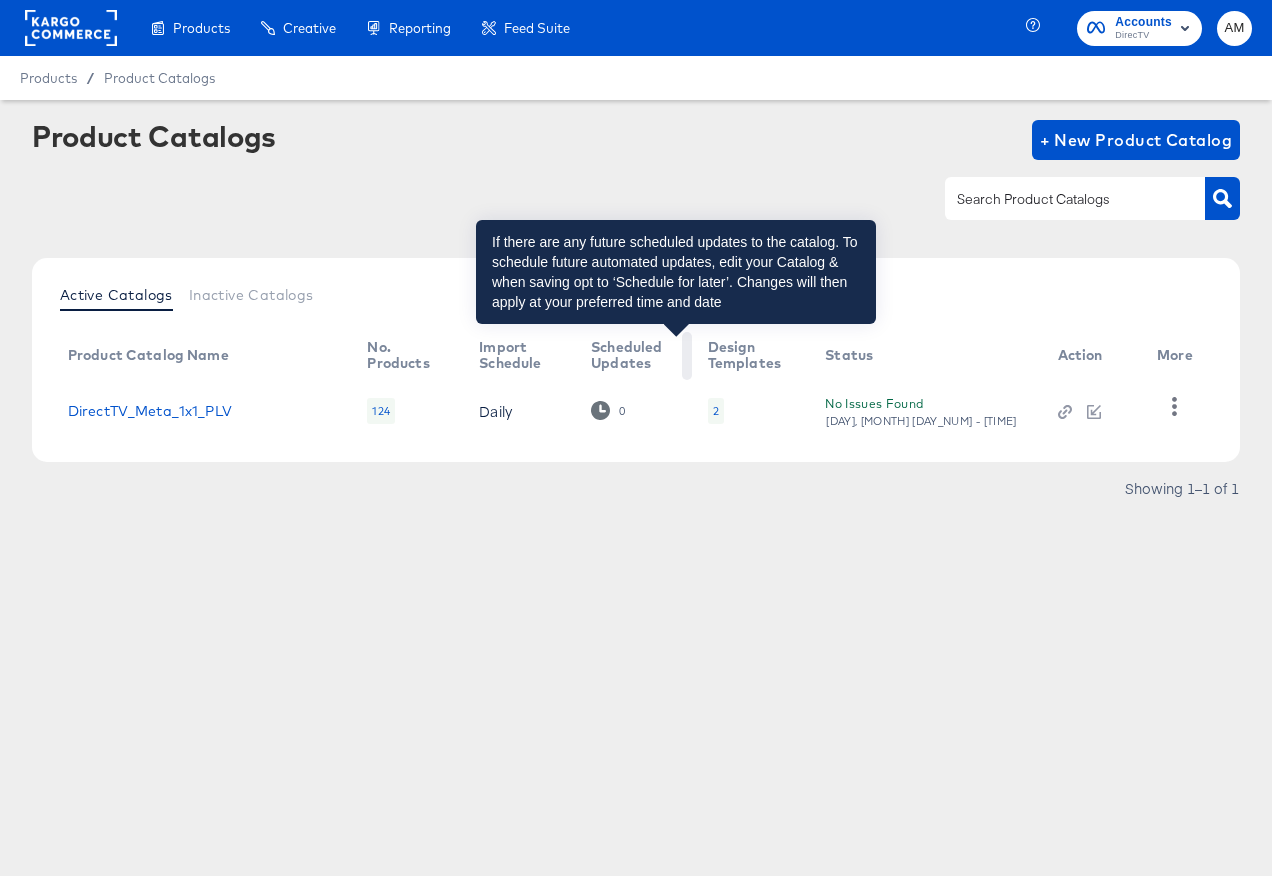 scroll, scrollTop: 0, scrollLeft: 0, axis: both 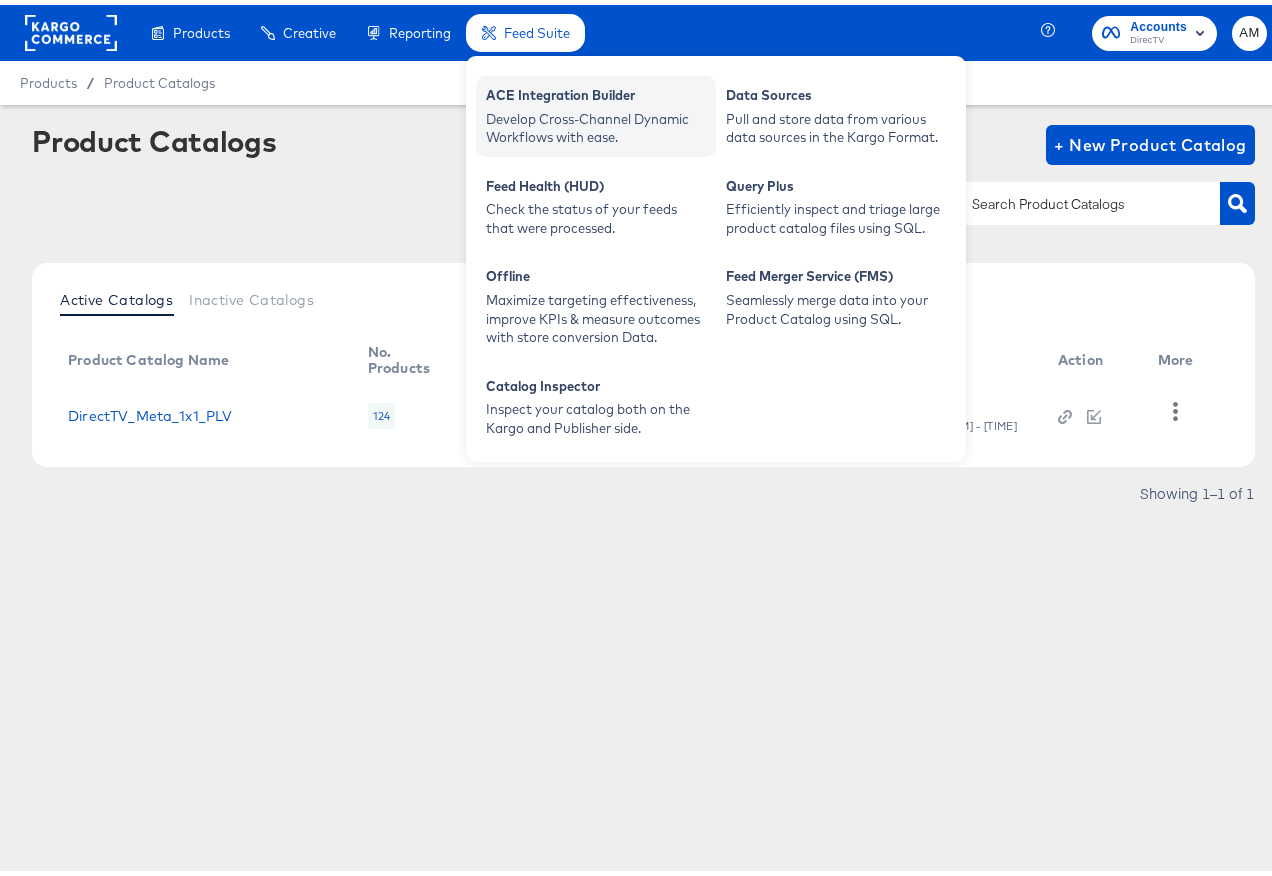 click on "Develop Cross-Channel Dynamic Workflows with ease." at bounding box center (596, 123) 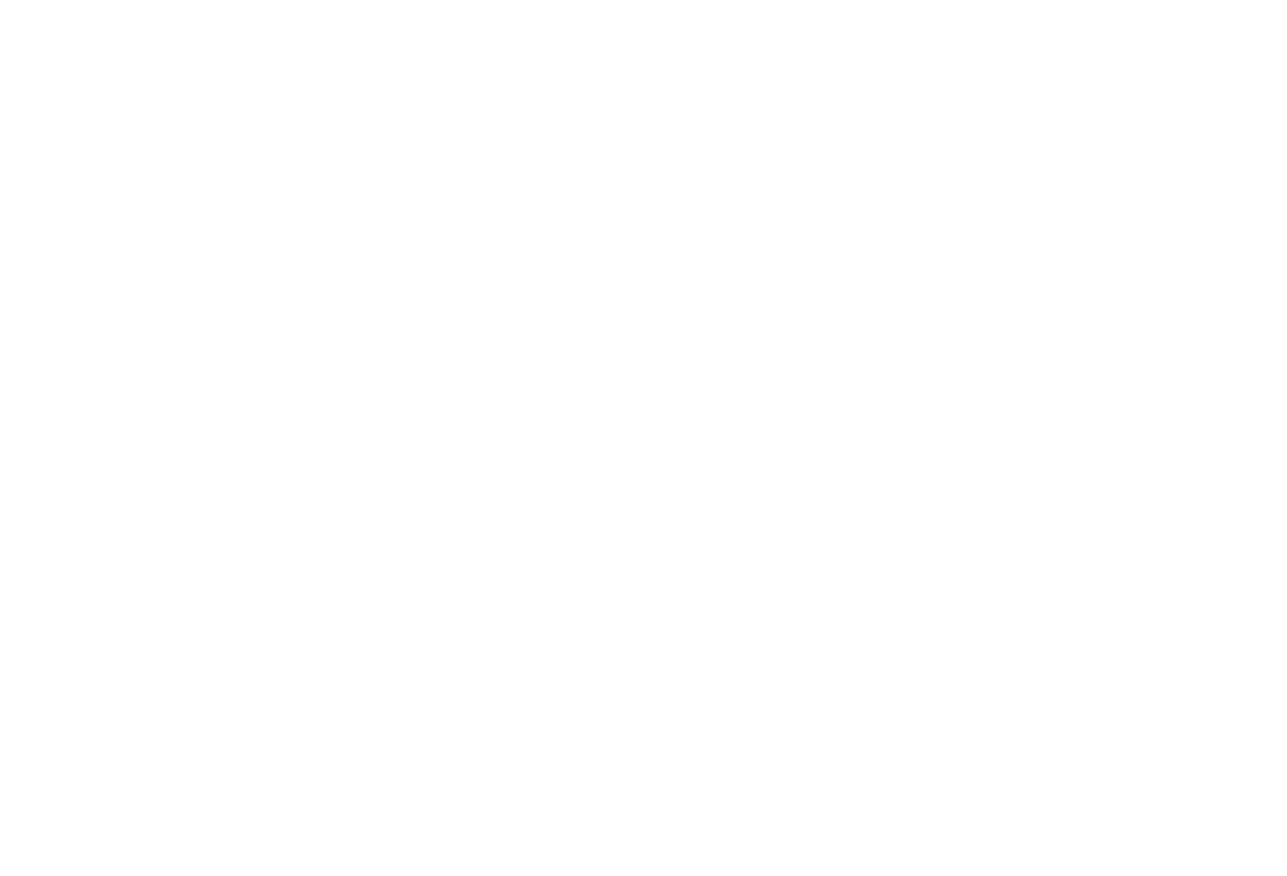 scroll, scrollTop: 0, scrollLeft: 0, axis: both 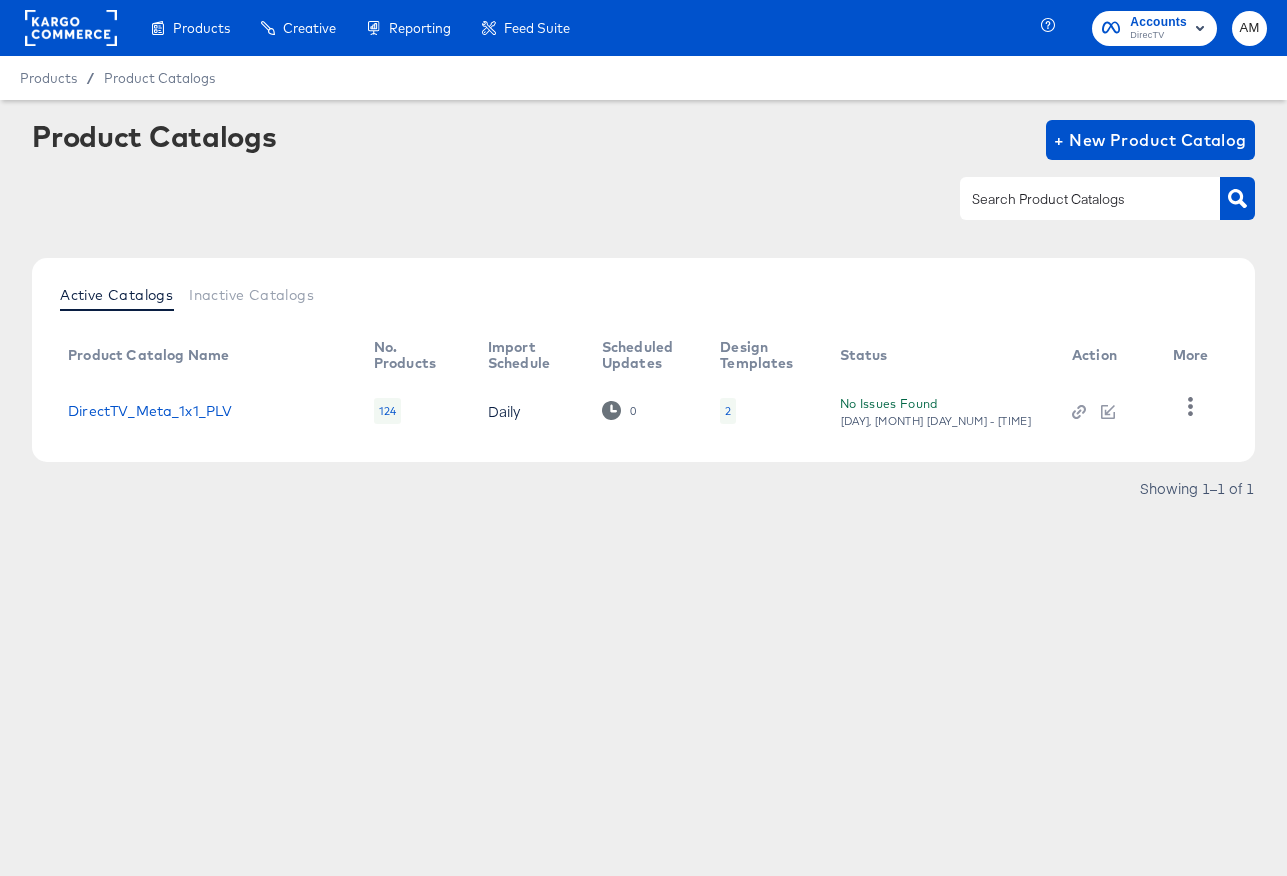click 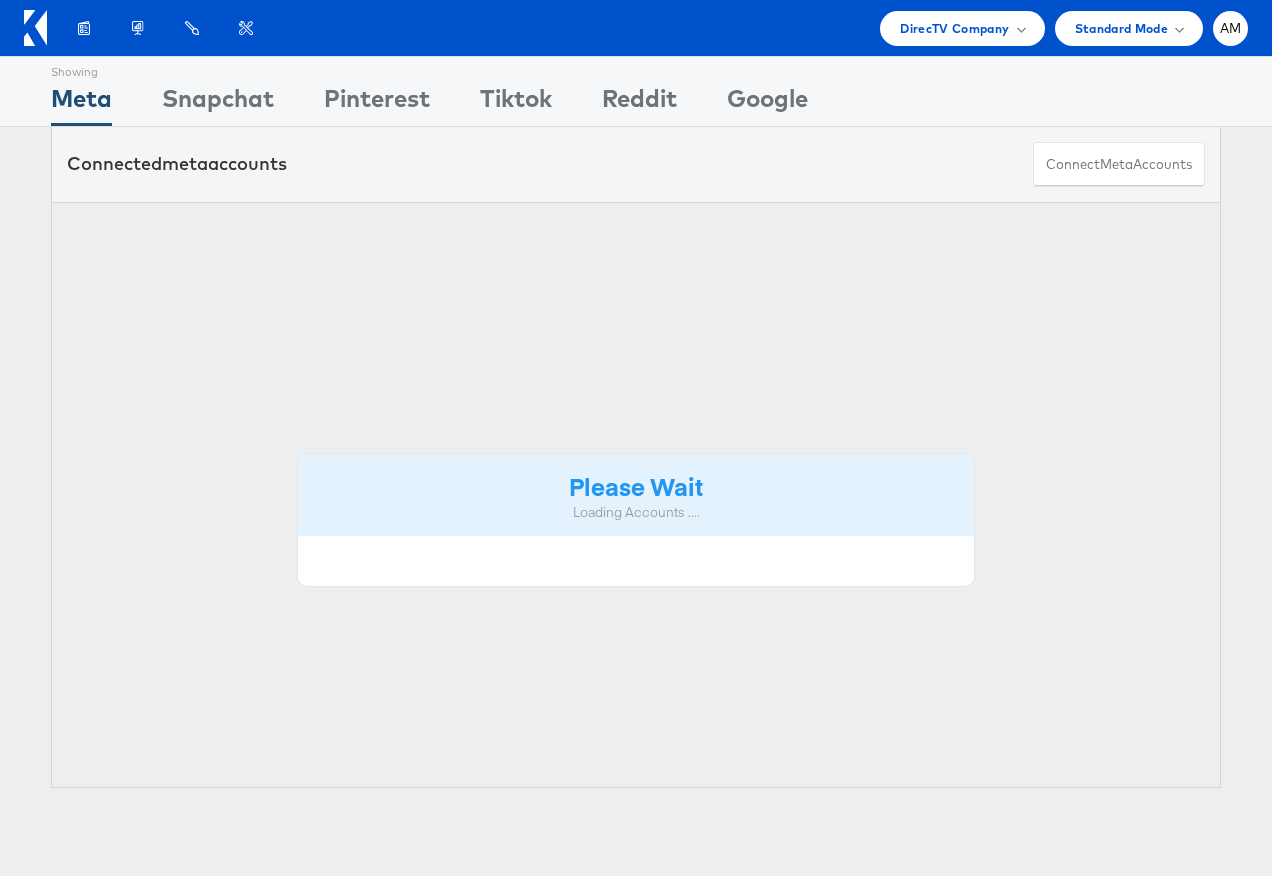 scroll, scrollTop: 0, scrollLeft: 0, axis: both 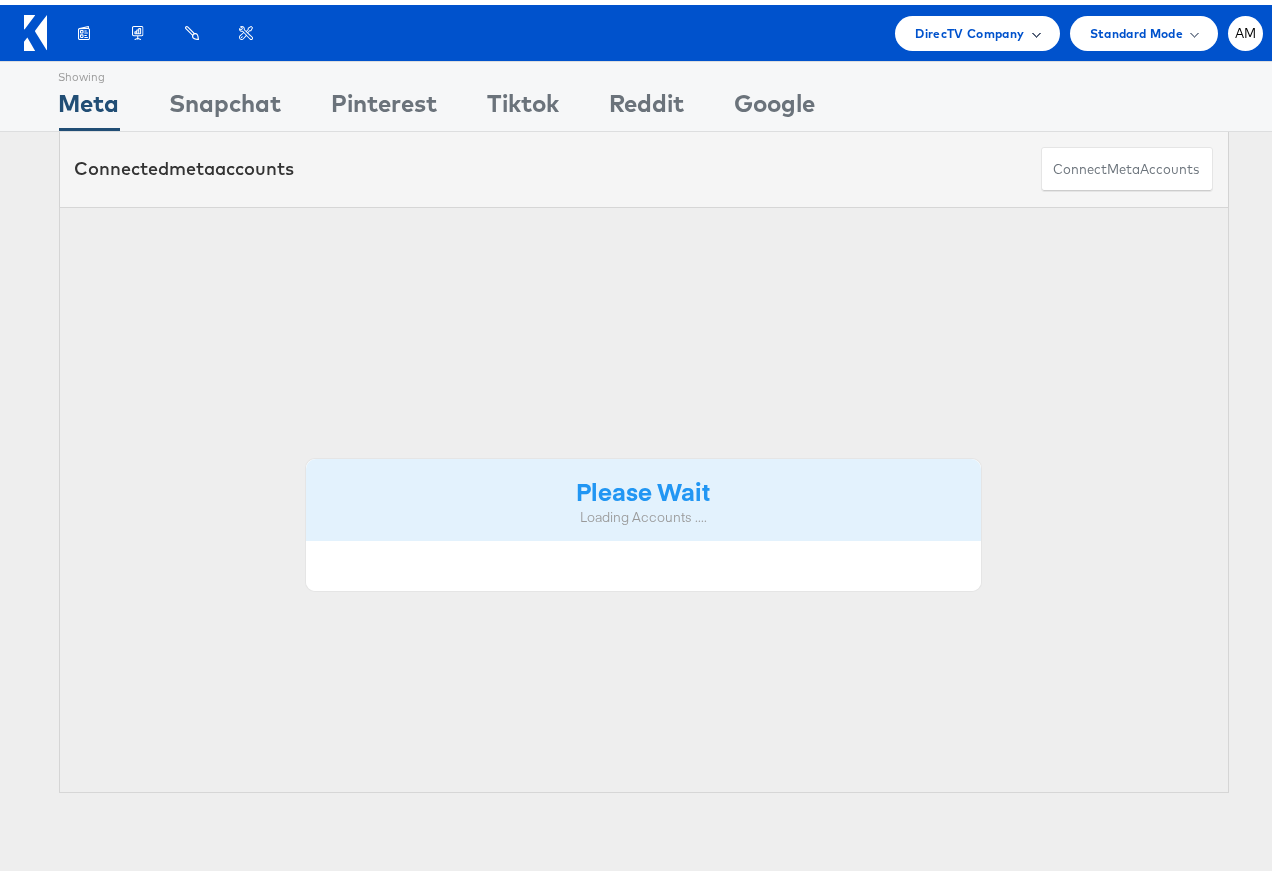 click on "DirecTV Company" at bounding box center [969, 28] 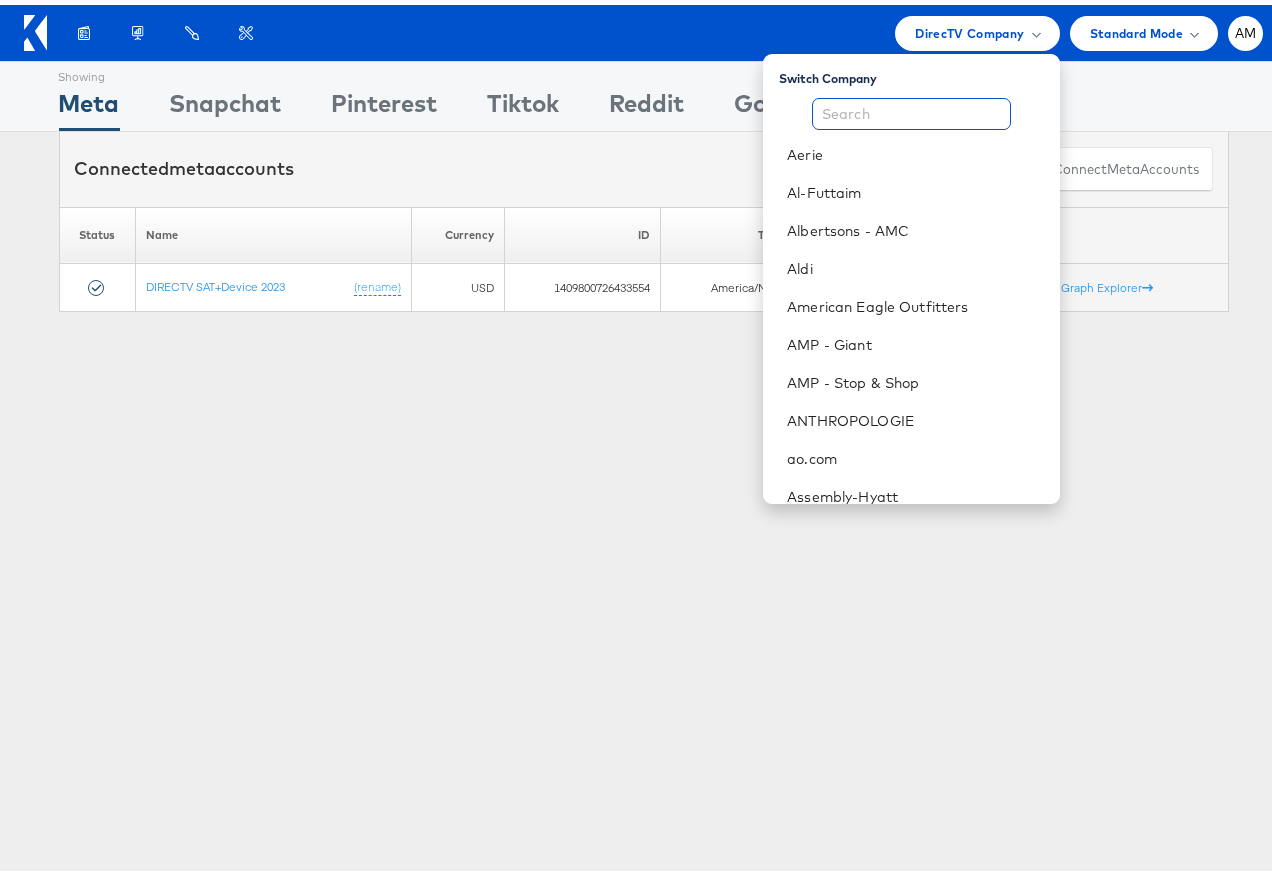click at bounding box center (911, 109) 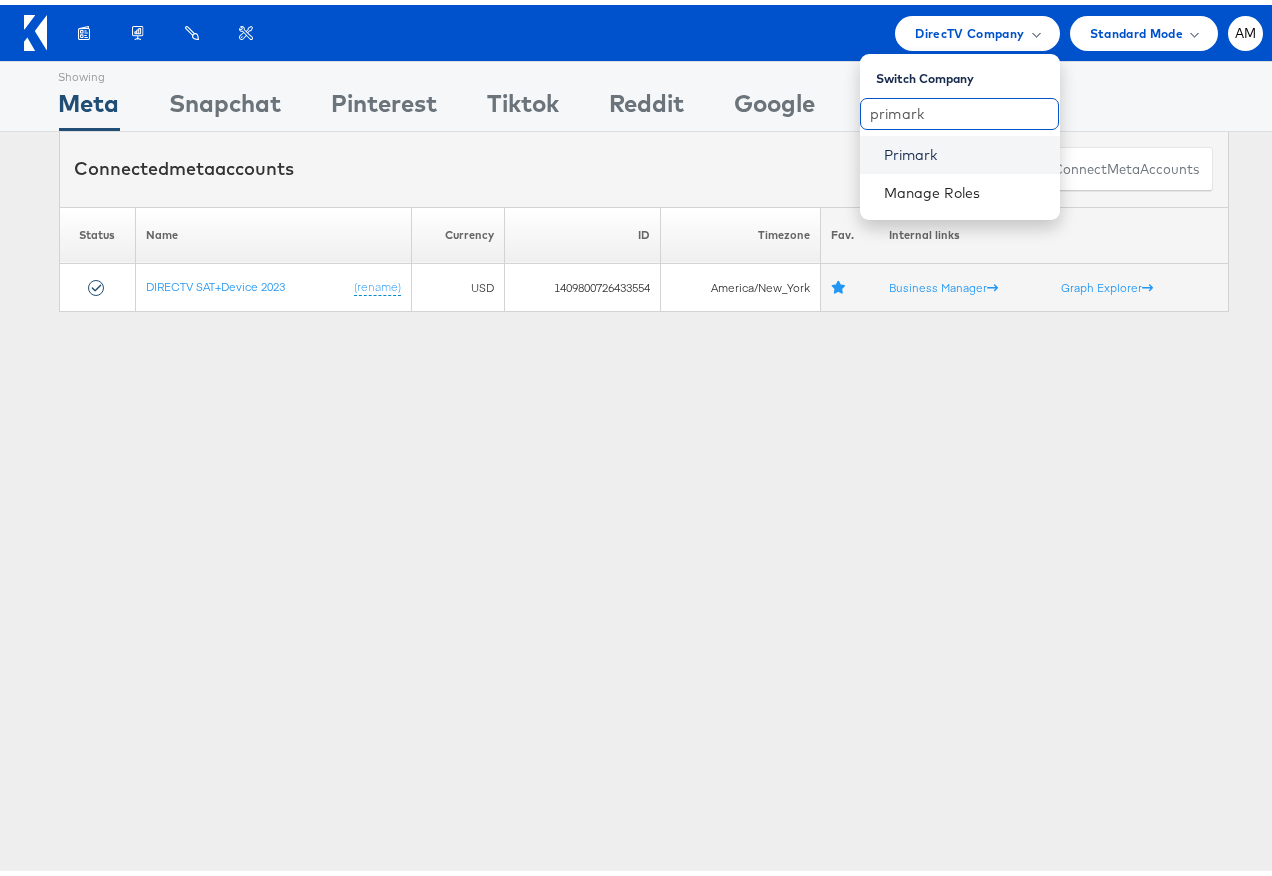 type on "primark" 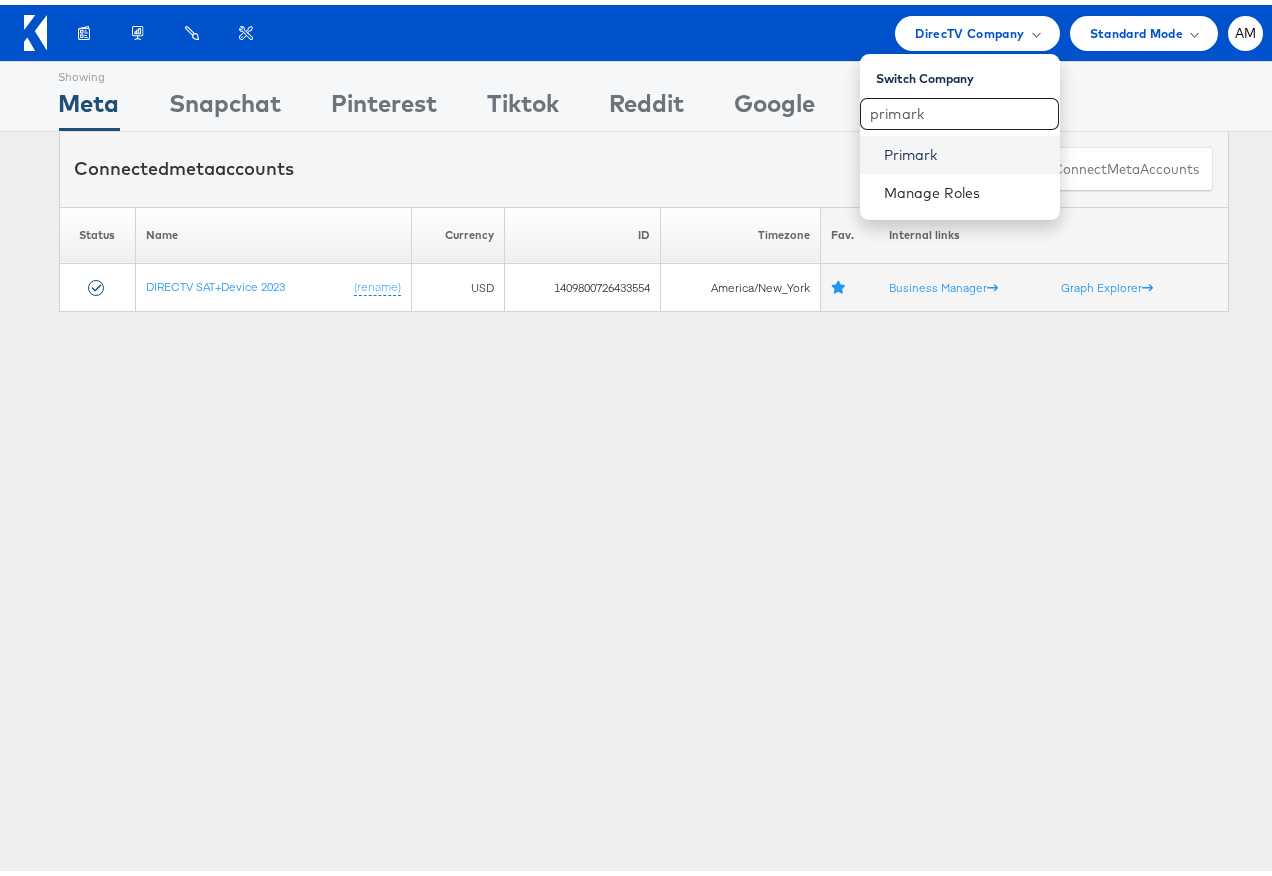 click on "Primark" at bounding box center (964, 150) 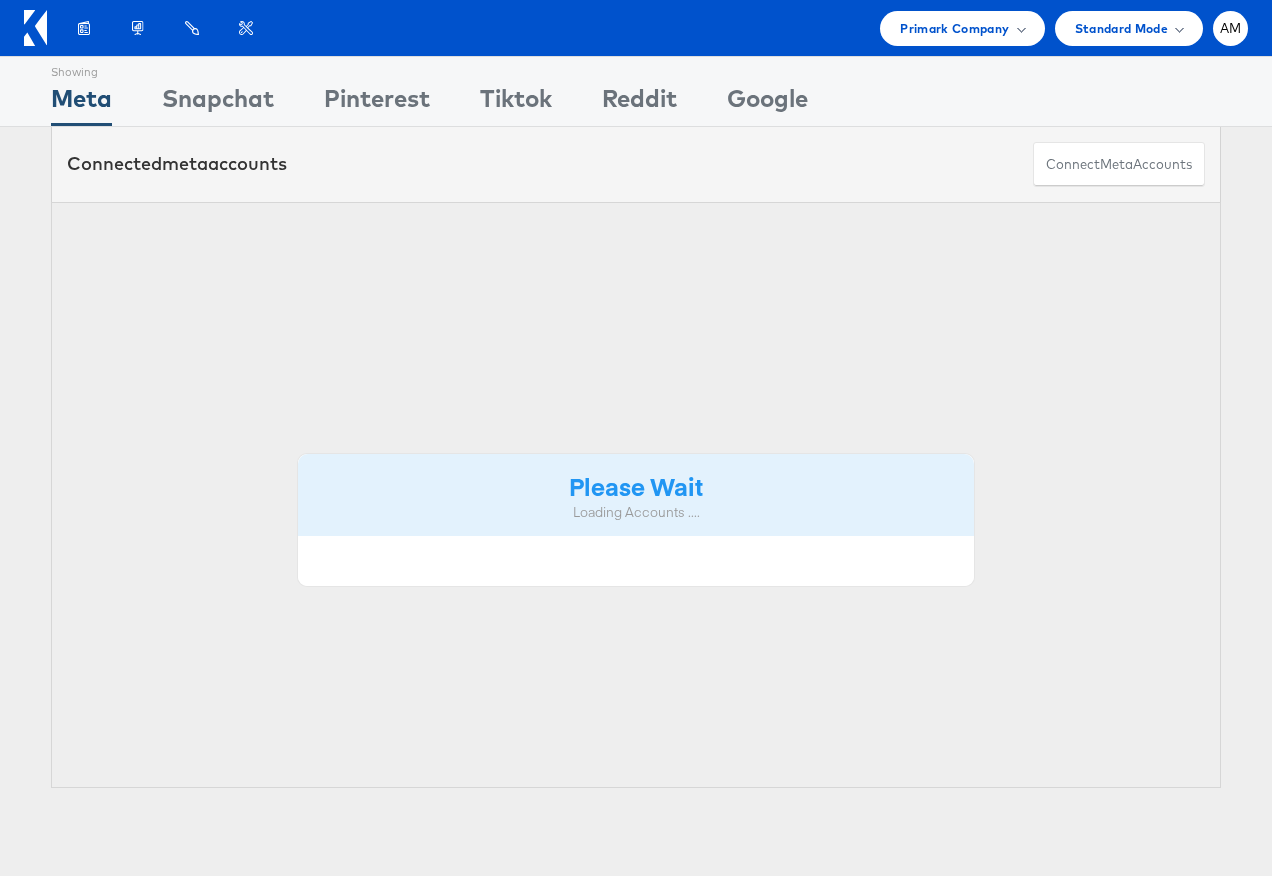 scroll, scrollTop: 0, scrollLeft: 0, axis: both 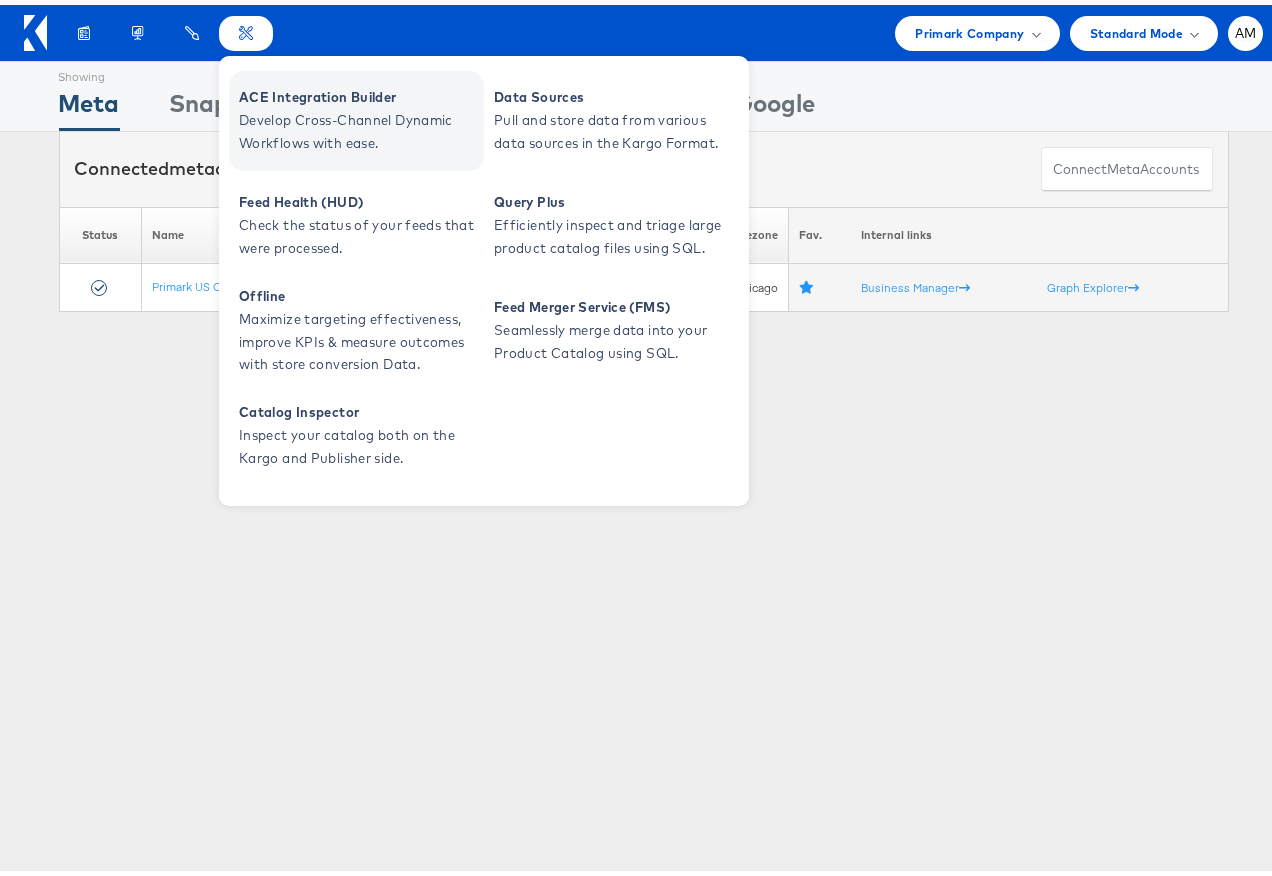 click on "ACE Integration Builder" at bounding box center [359, 92] 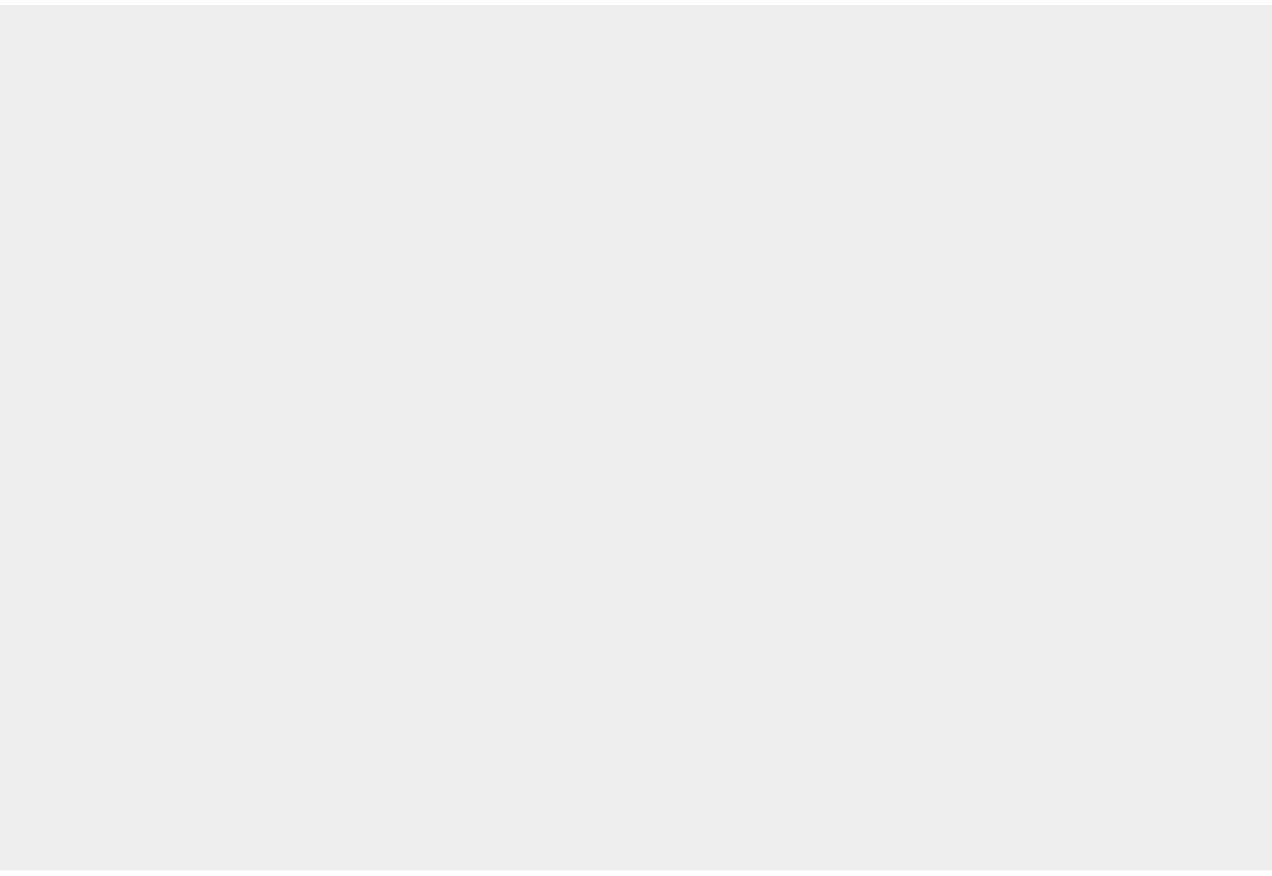 scroll, scrollTop: 0, scrollLeft: 0, axis: both 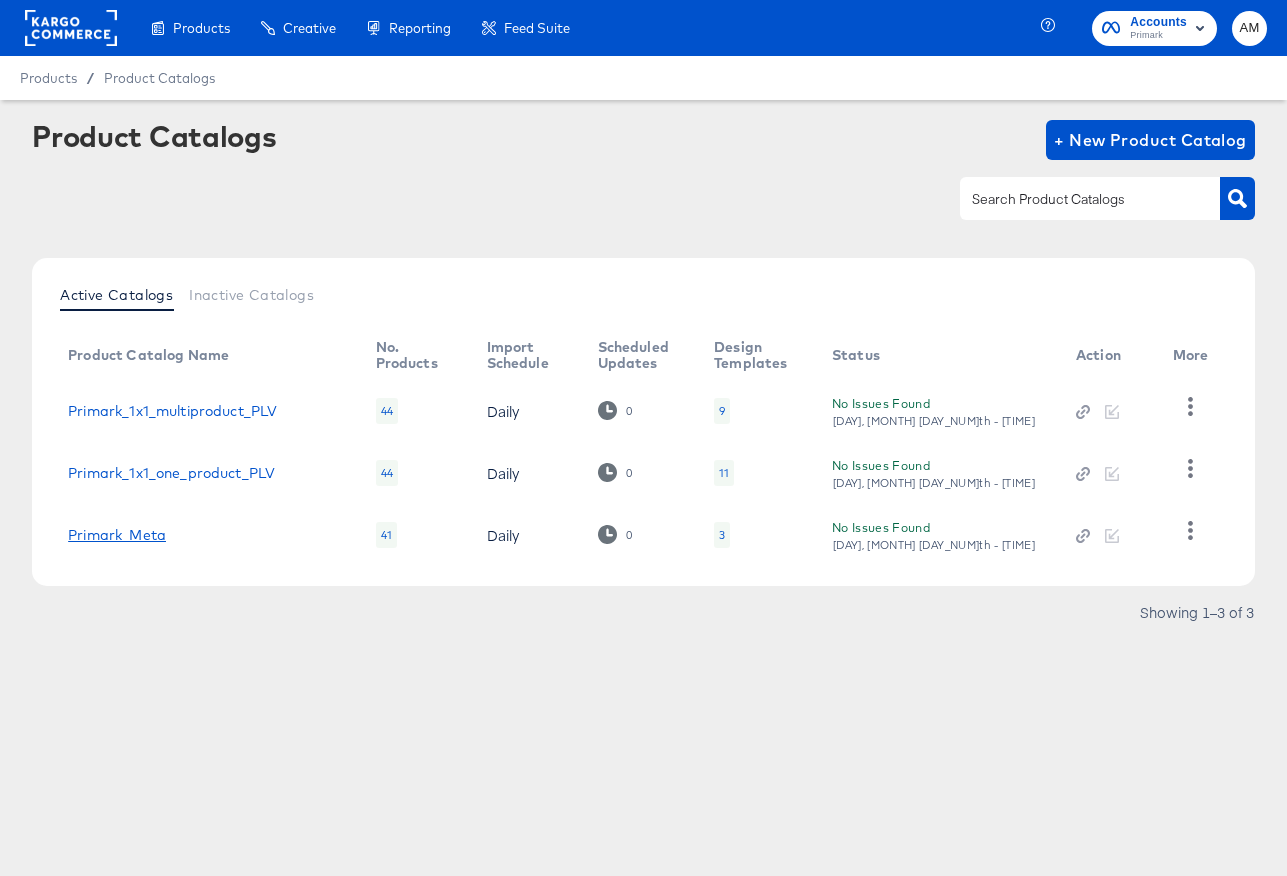 click on "Primark_Meta" at bounding box center [117, 535] 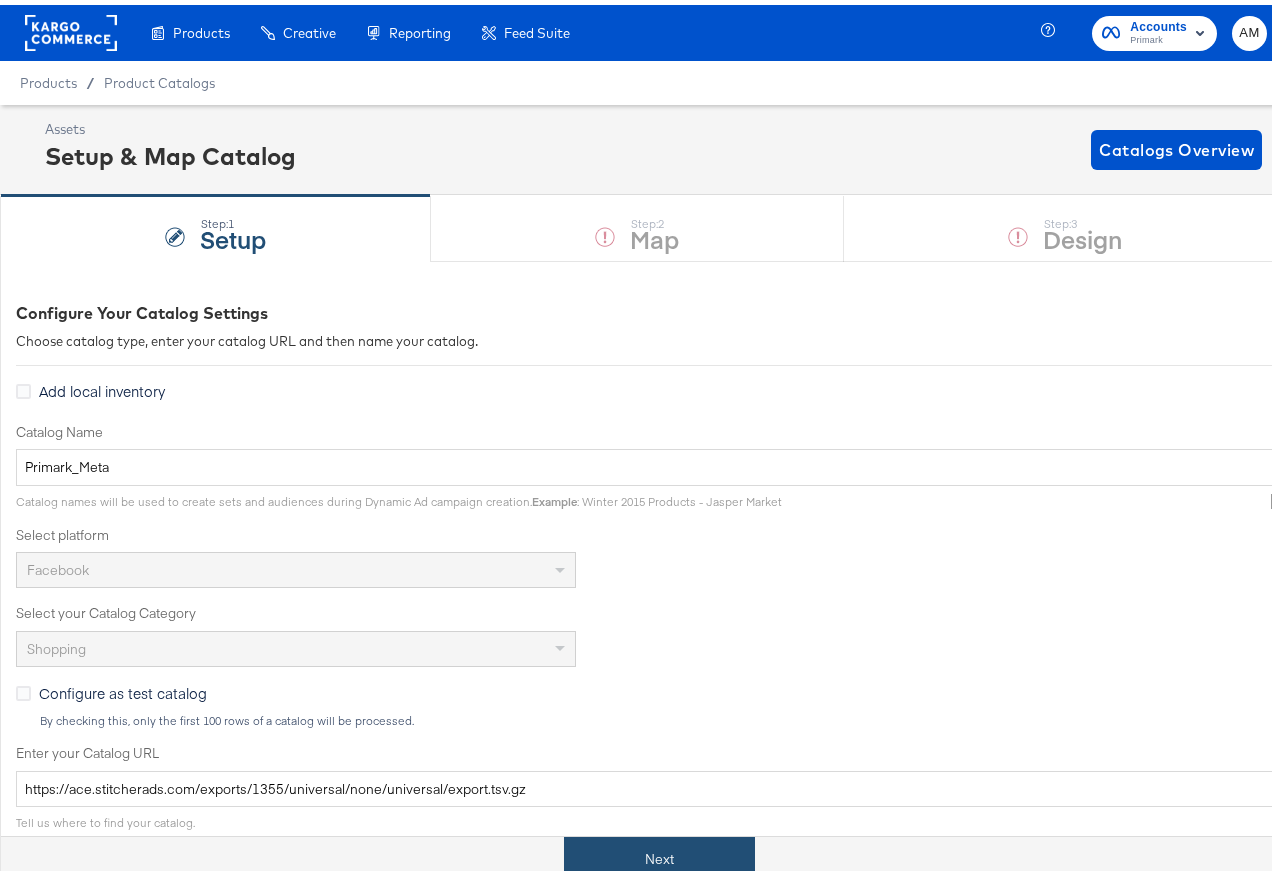 click on "Next" at bounding box center (659, 854) 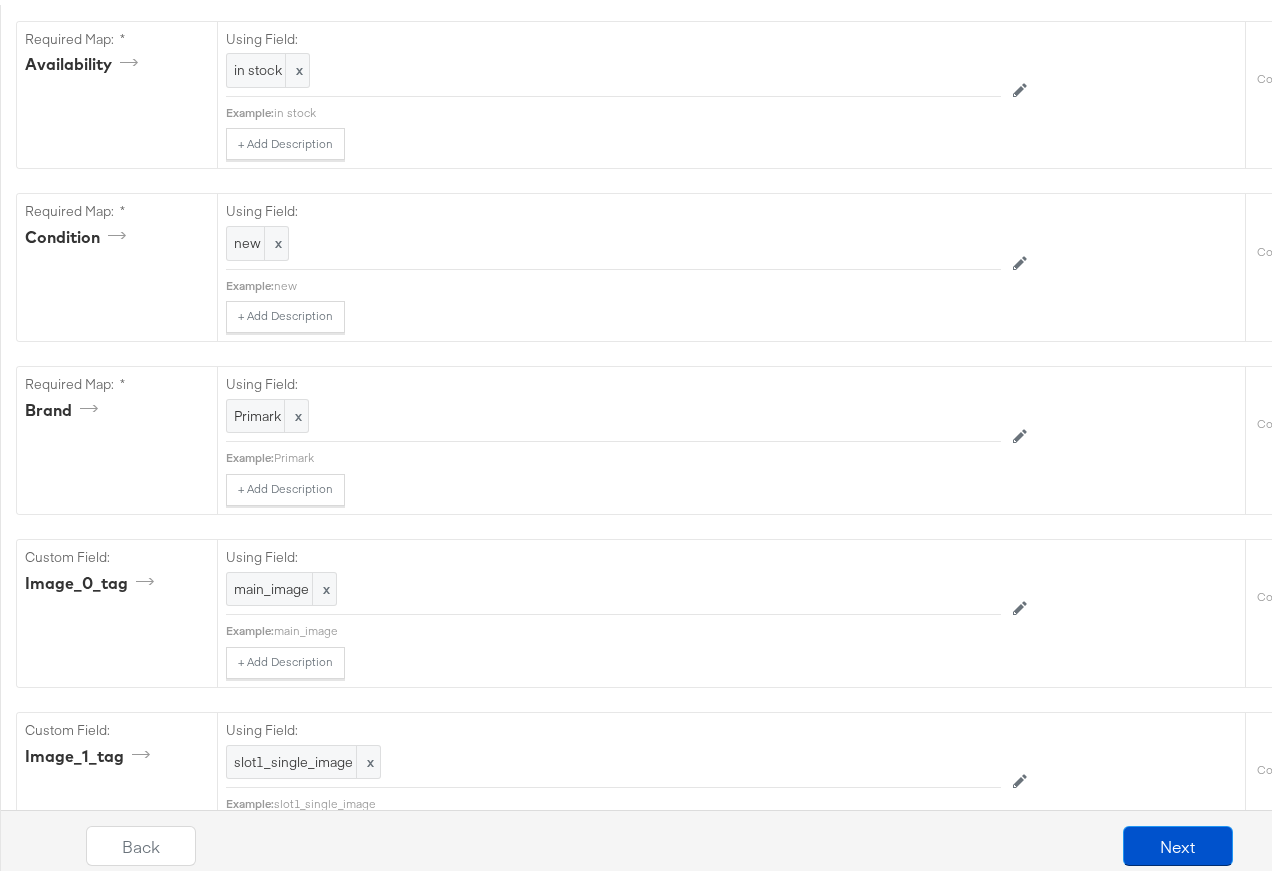 scroll, scrollTop: 0, scrollLeft: 0, axis: both 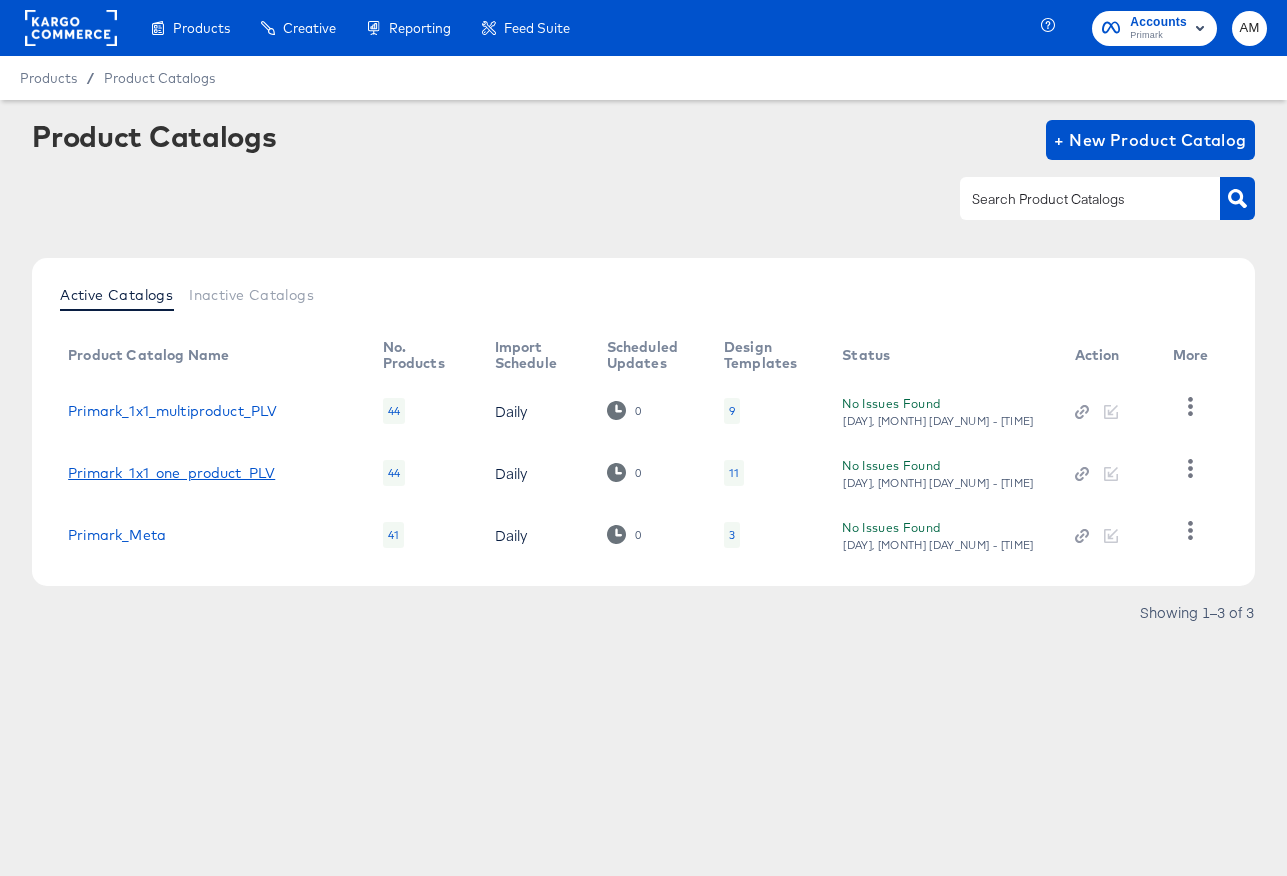 click on "Primark_1x1_one_product_PLV" at bounding box center (171, 473) 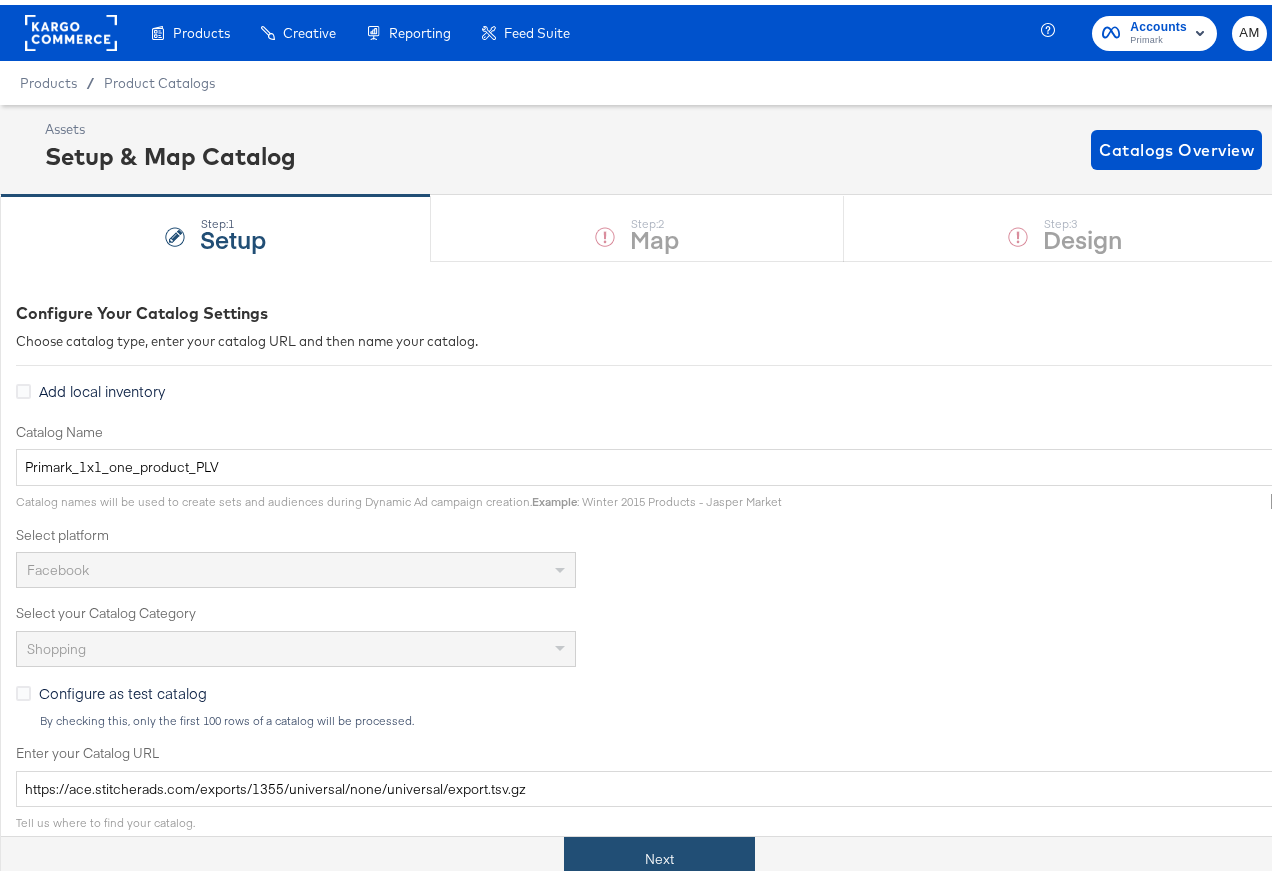 click on "Next" at bounding box center (659, 854) 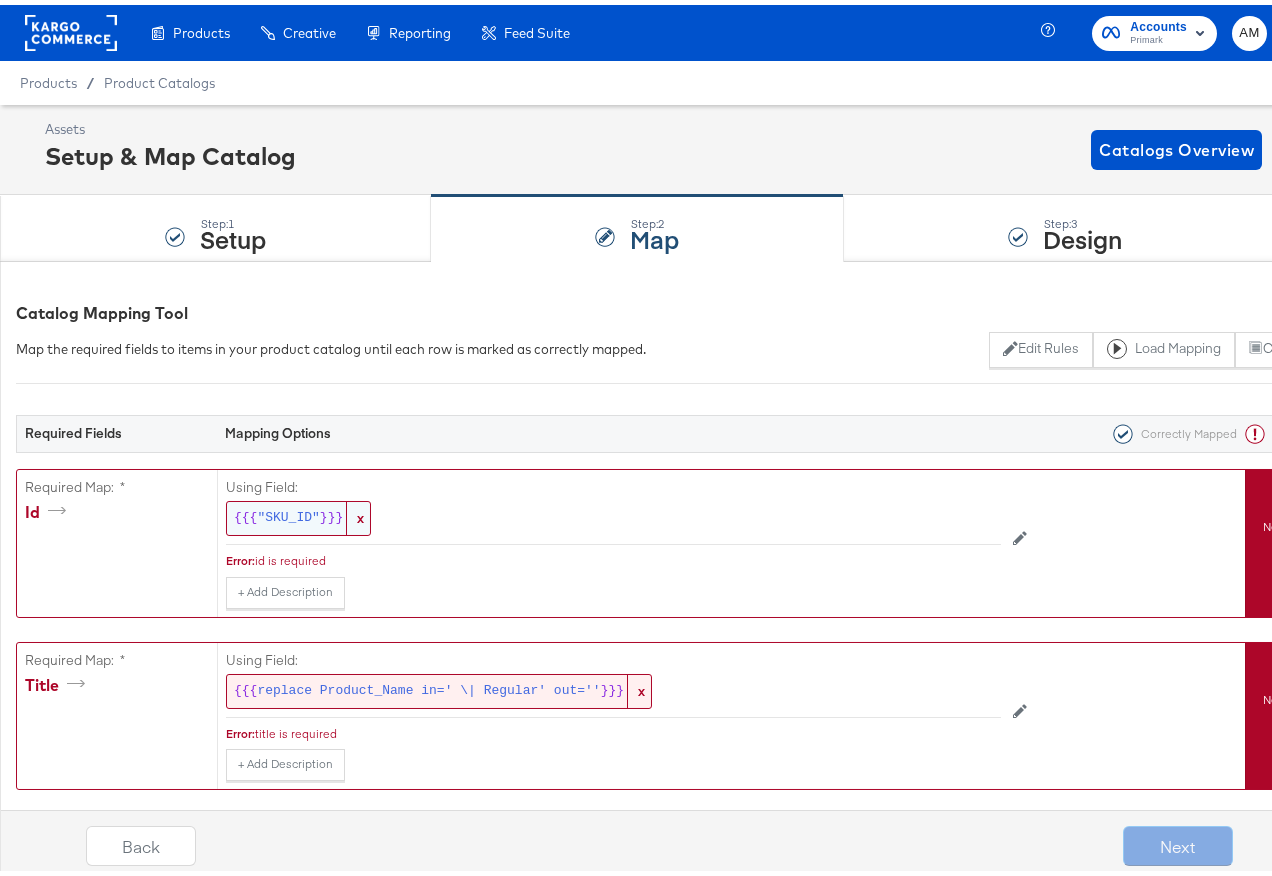 click on ""SKU_ID"" at bounding box center (288, 513) 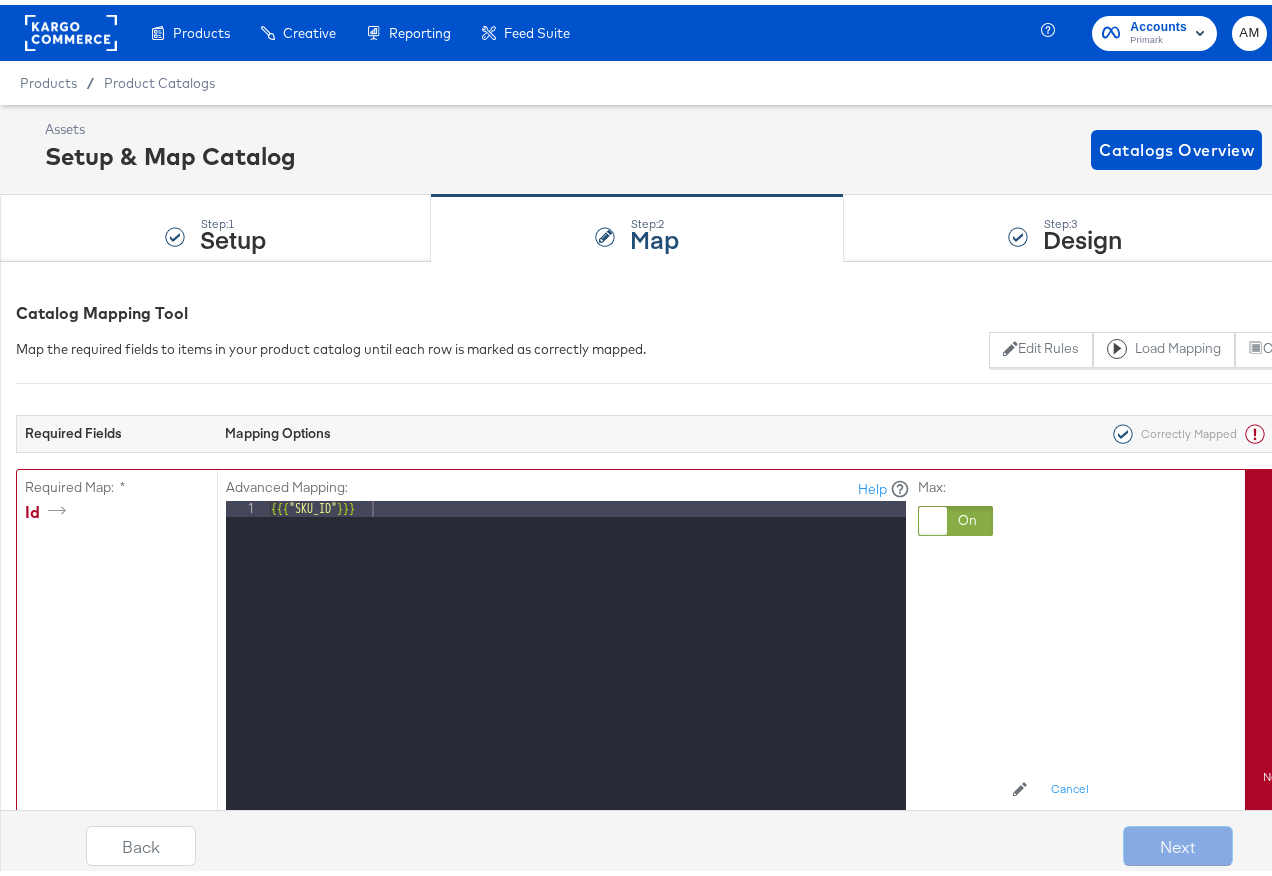 click on "Required Fields Mapping Options  Correctly Mapped  Needs Mapping" at bounding box center [691, 429] 